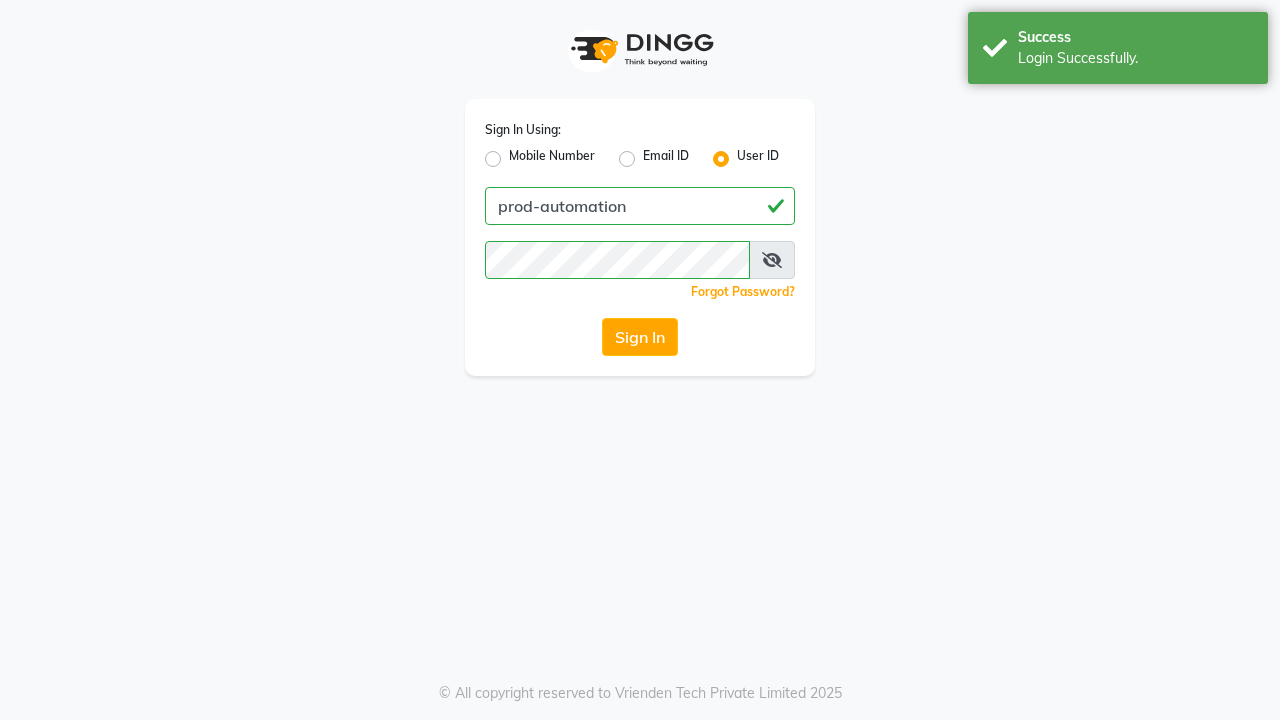 scroll, scrollTop: 0, scrollLeft: 0, axis: both 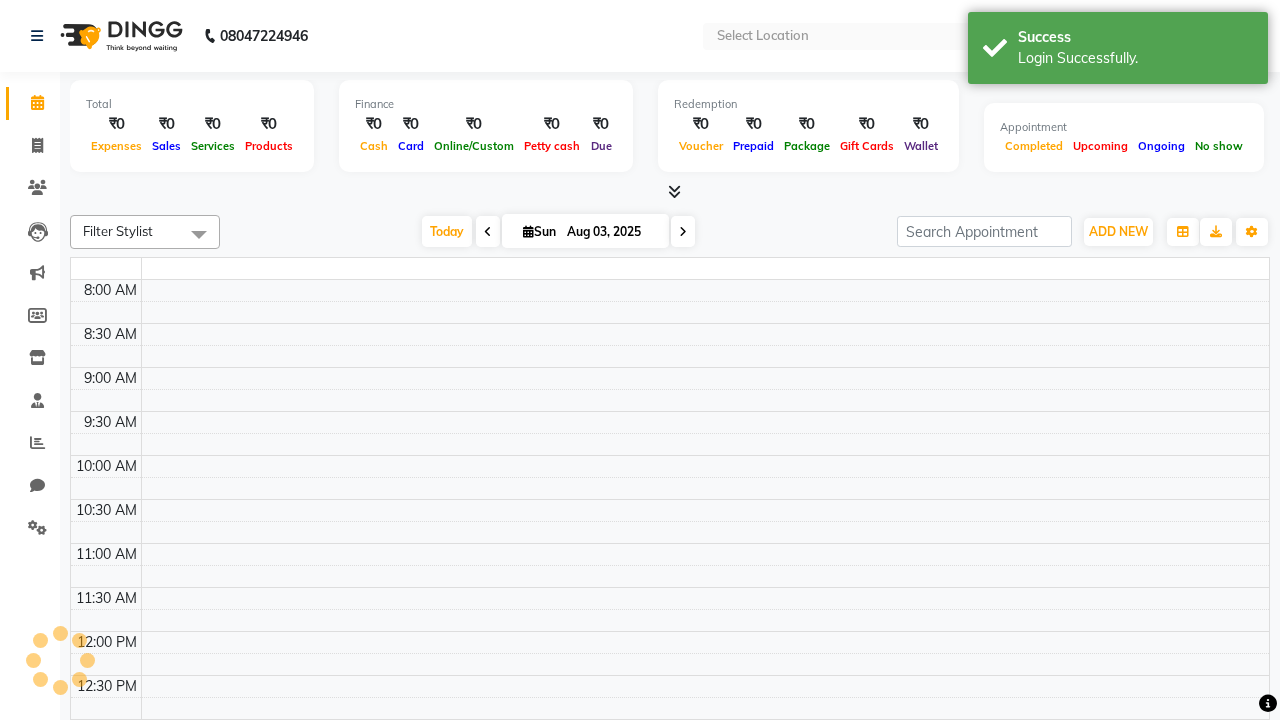 select on "en" 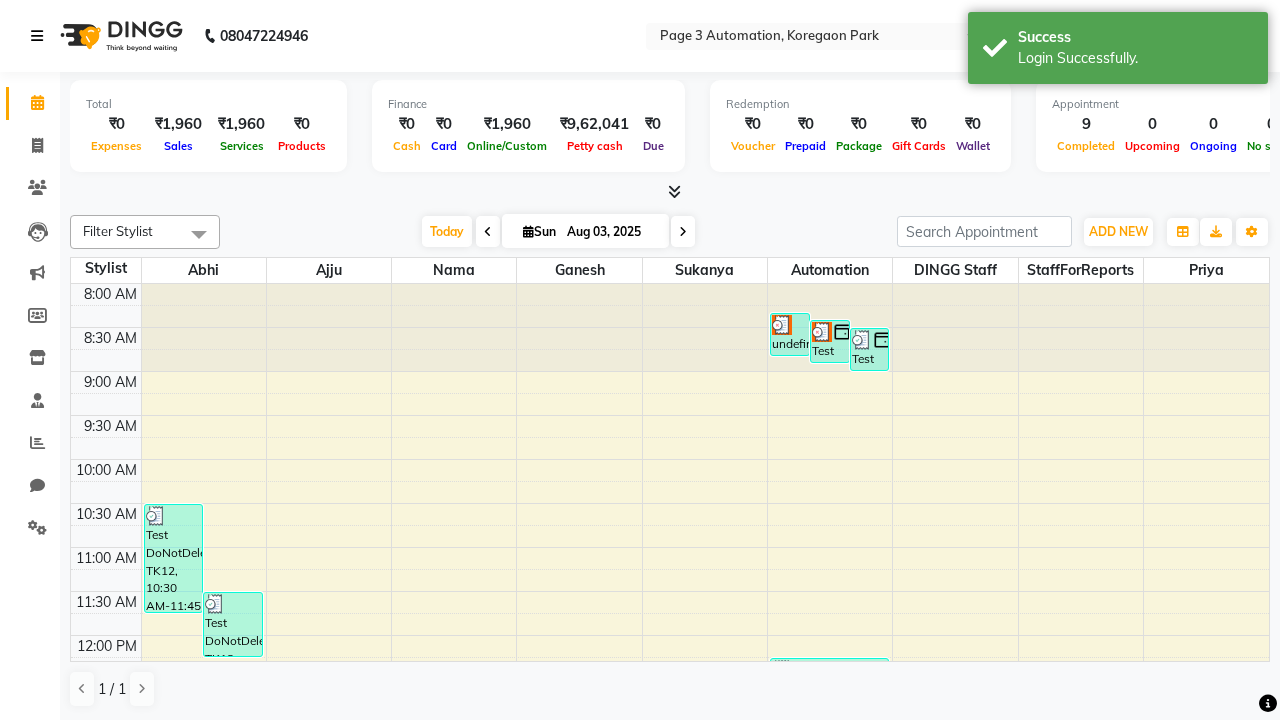 click at bounding box center [37, 36] 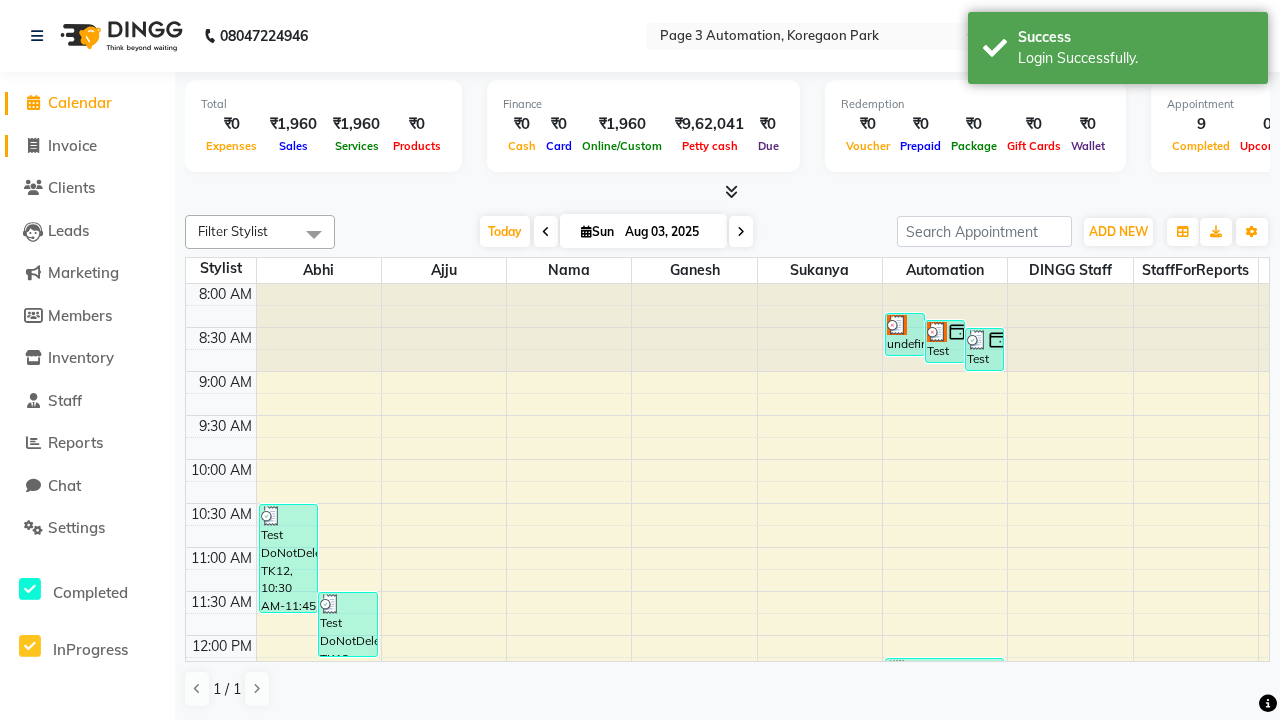click on "Invoice" 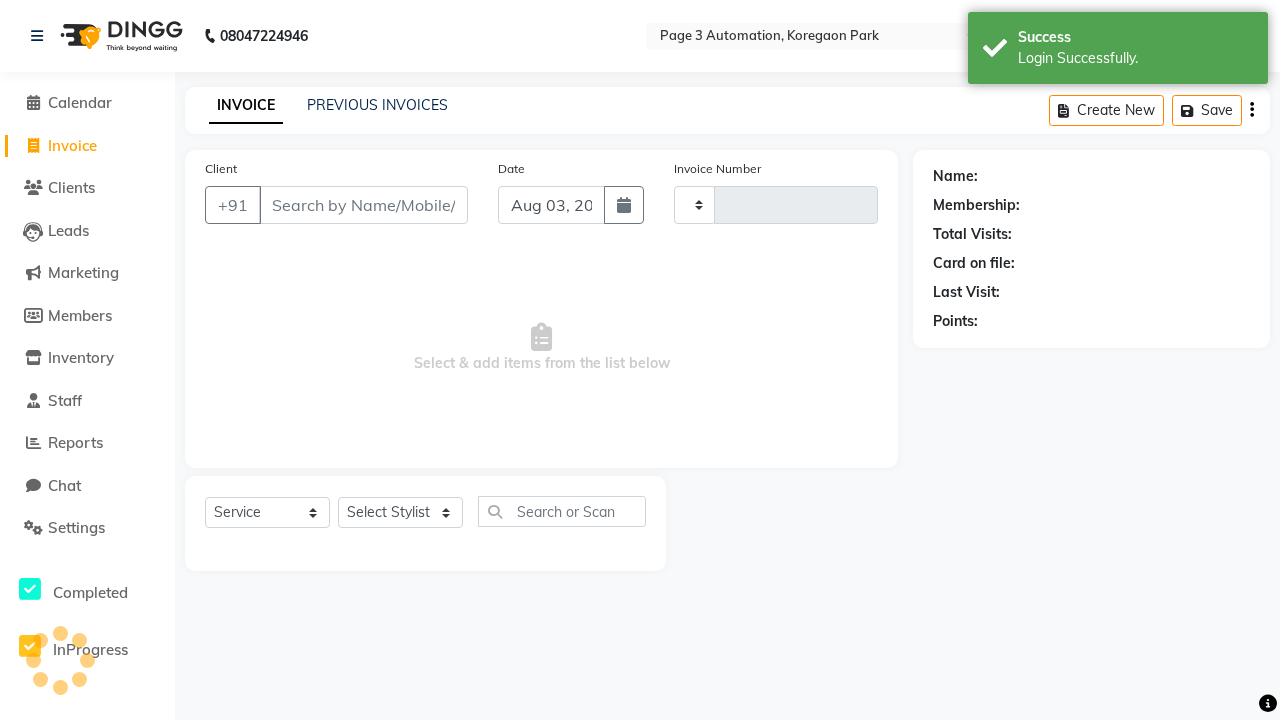 type on "7675" 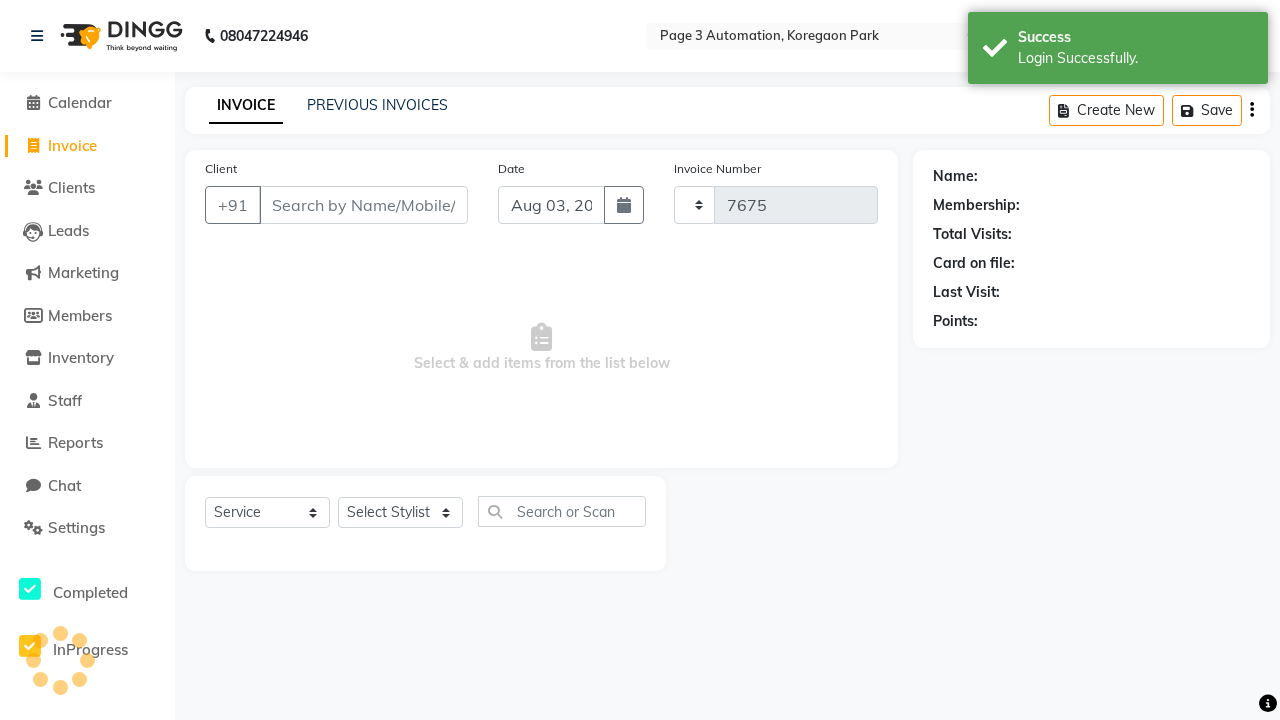 select on "2774" 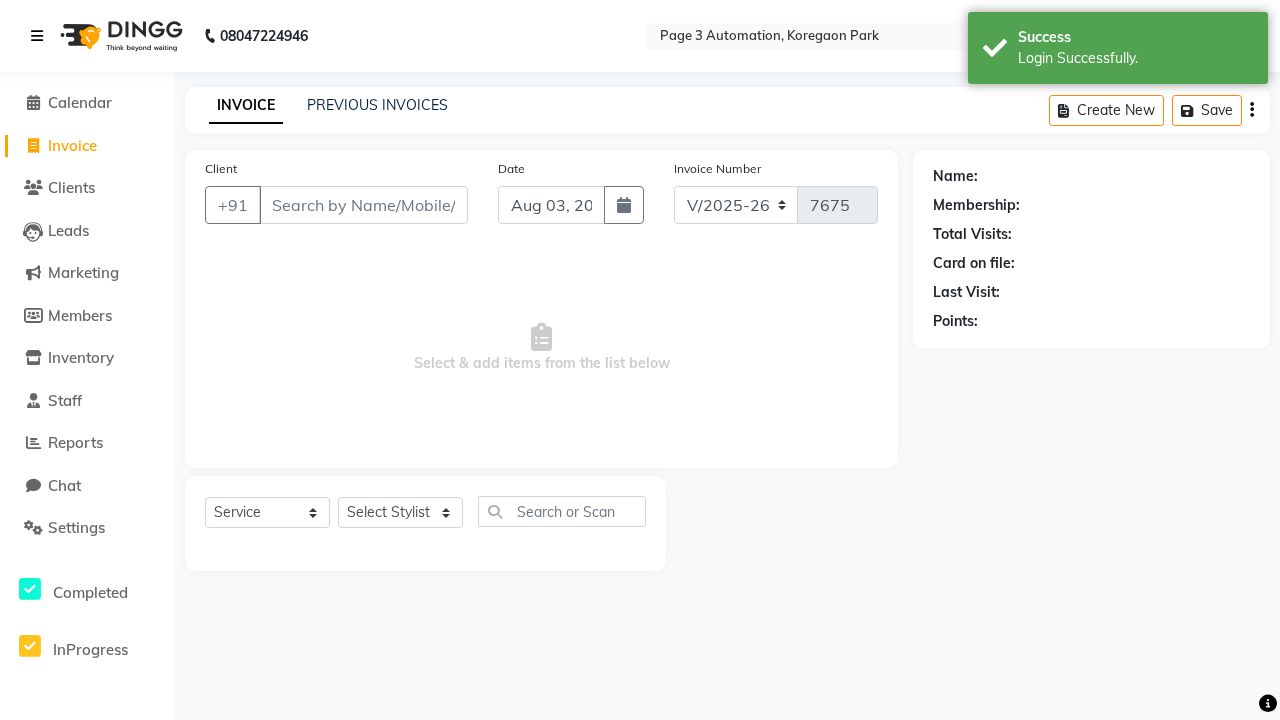 click at bounding box center (37, 36) 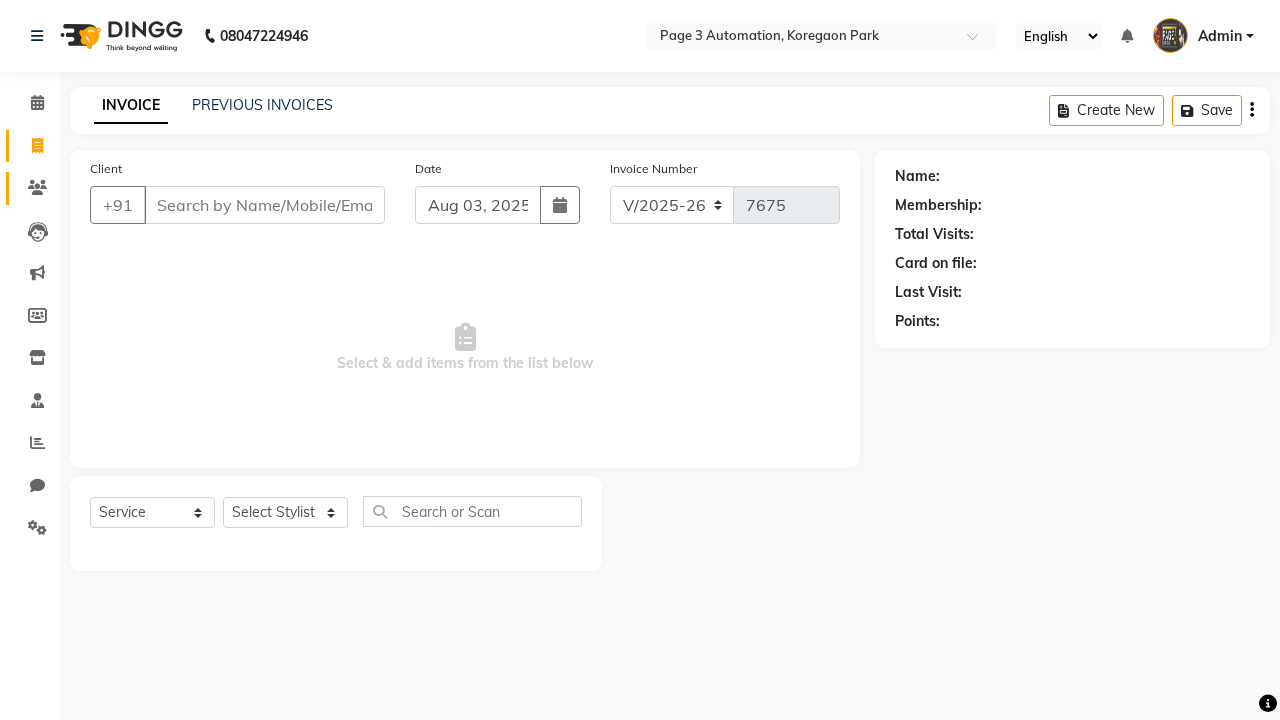 click 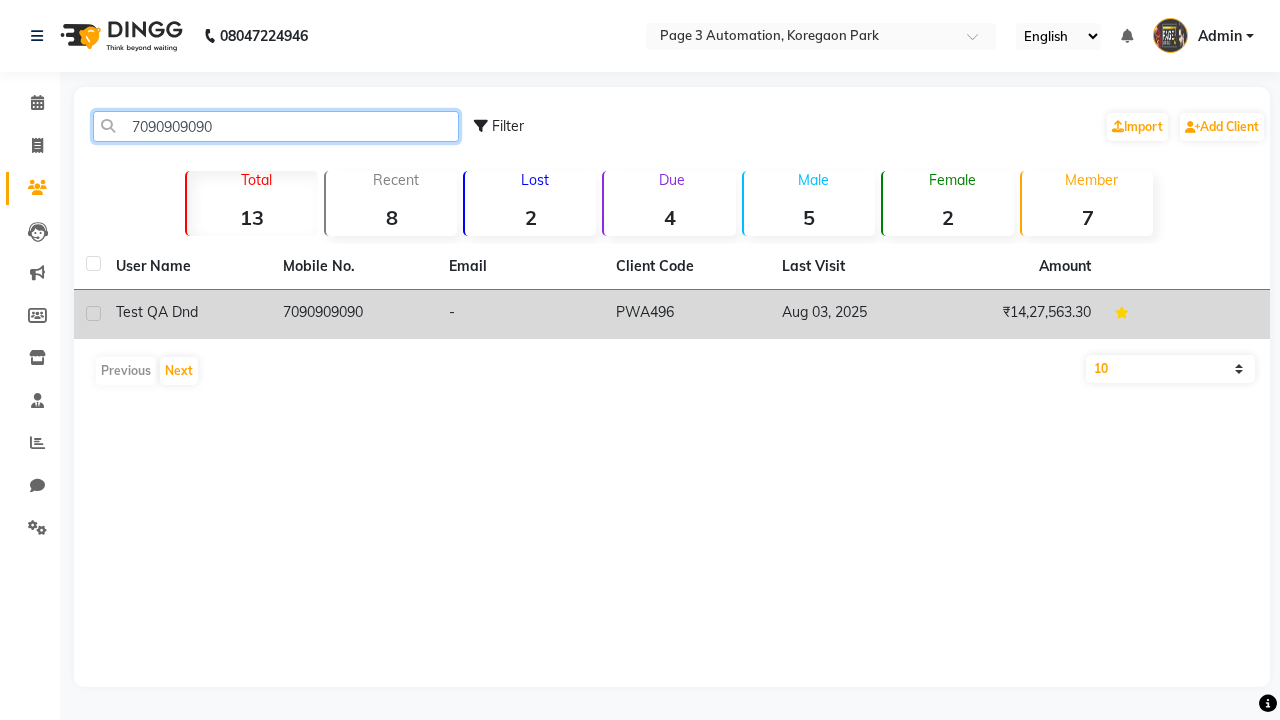 type on "7090909090" 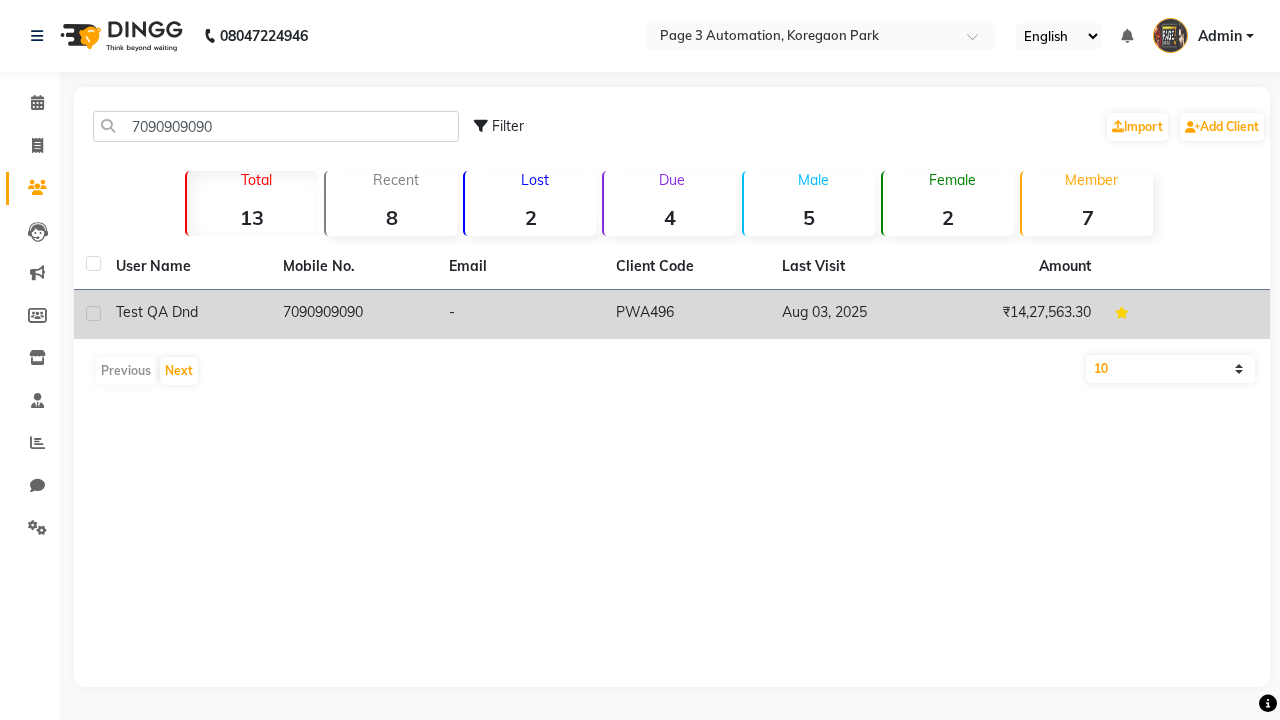 click on "7090909090" 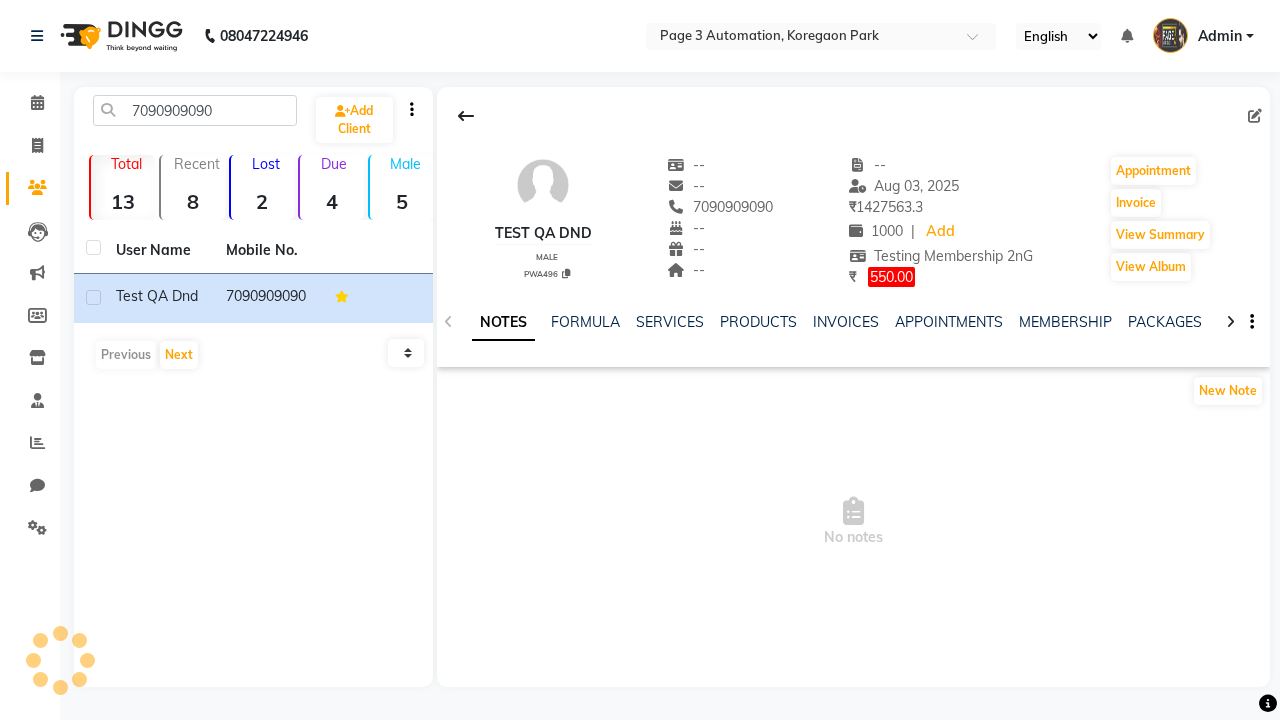 click on "WALLET" 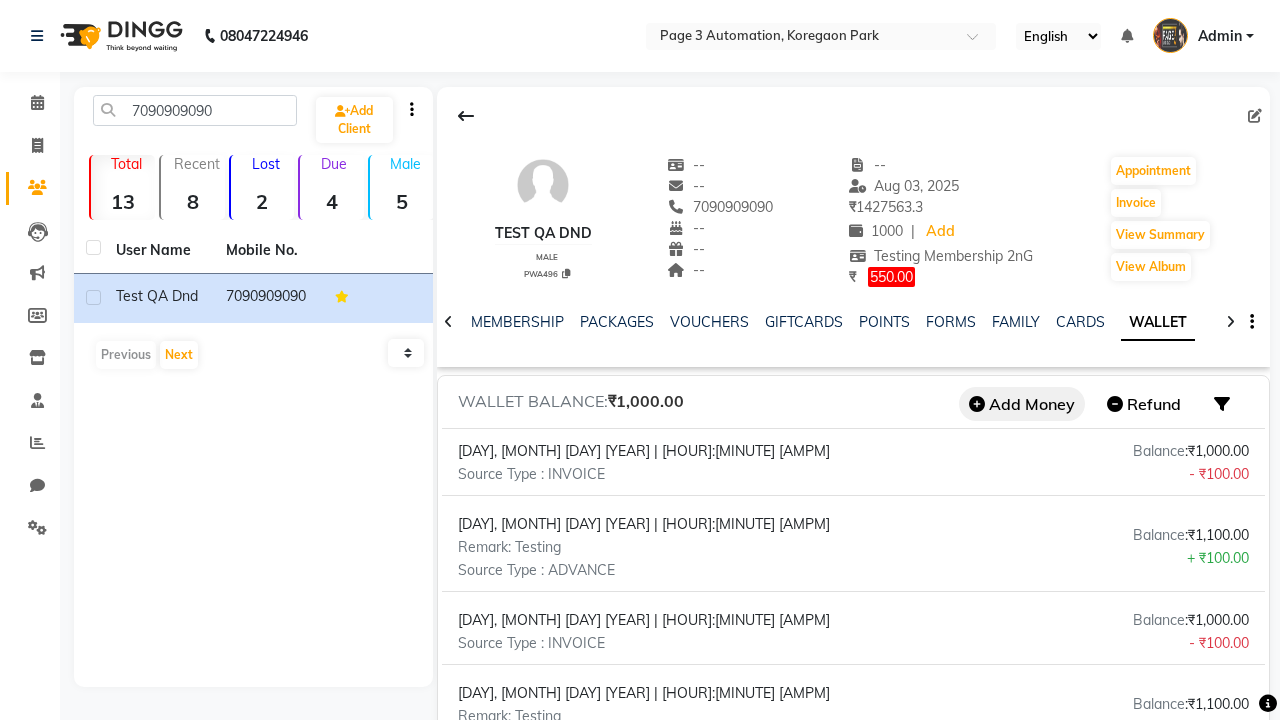 click on "Add Money" 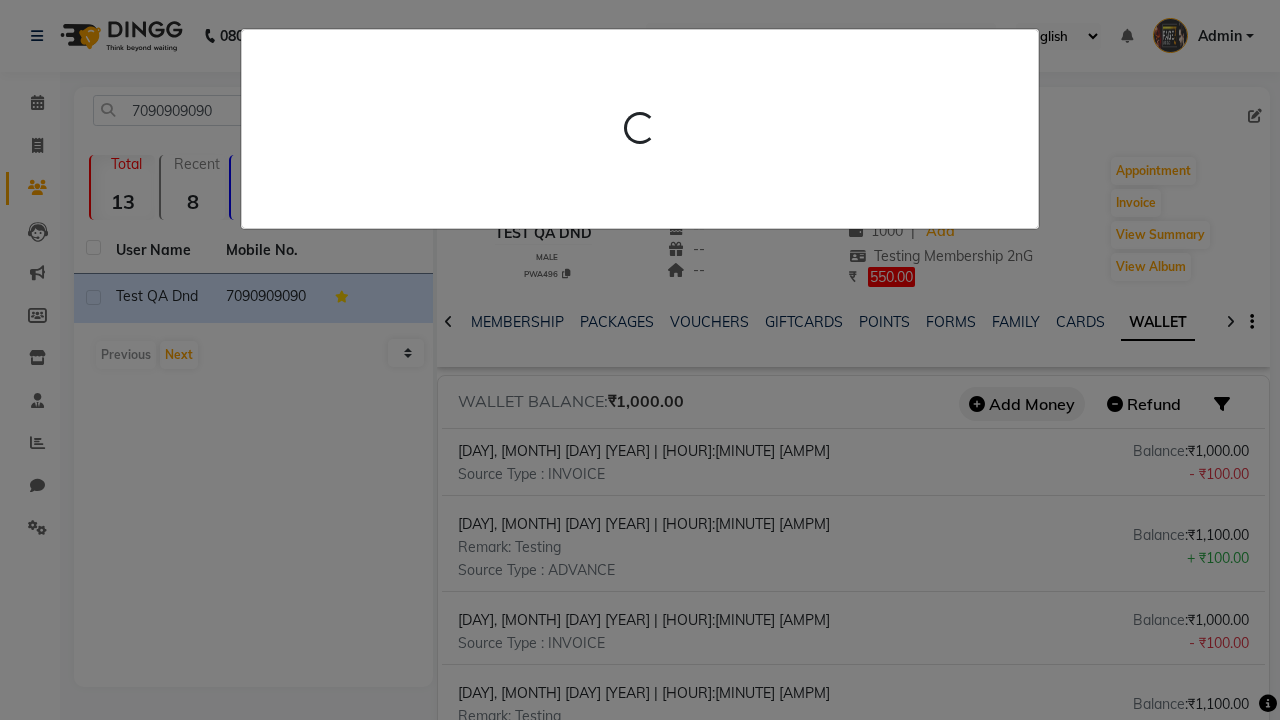 scroll, scrollTop: 0, scrollLeft: 322, axis: horizontal 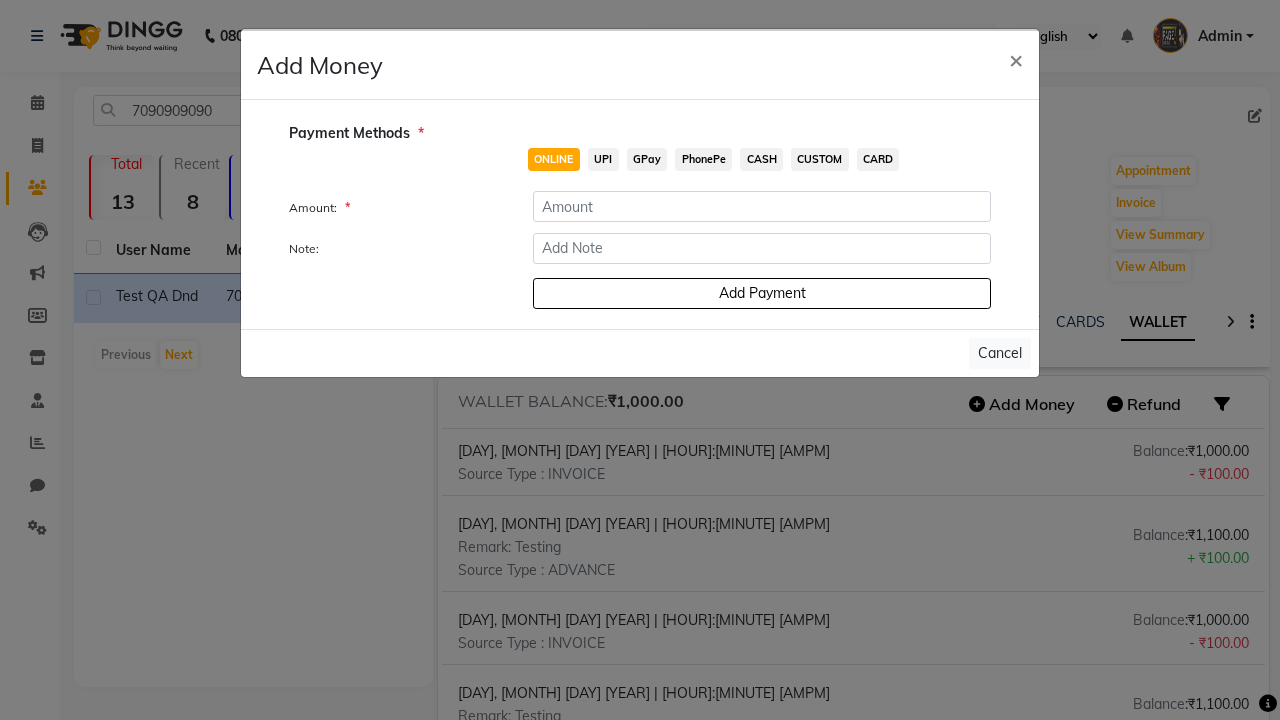 click on "ONLINE" 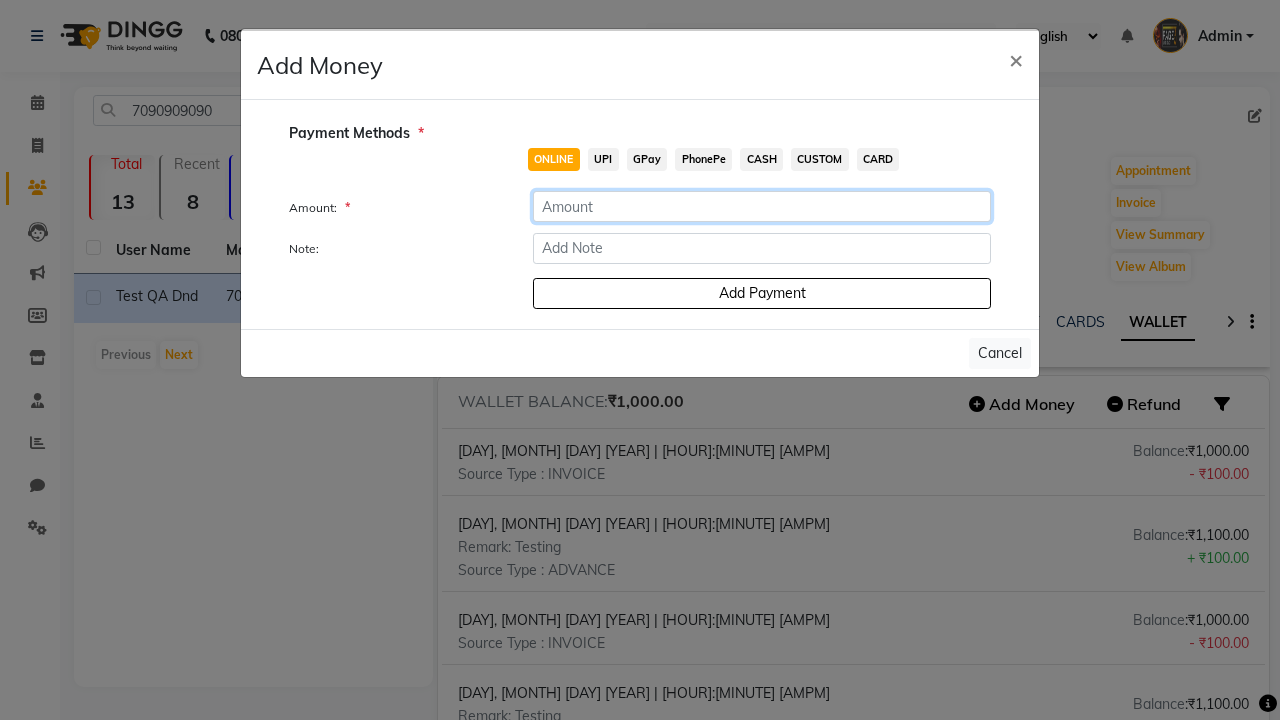 click 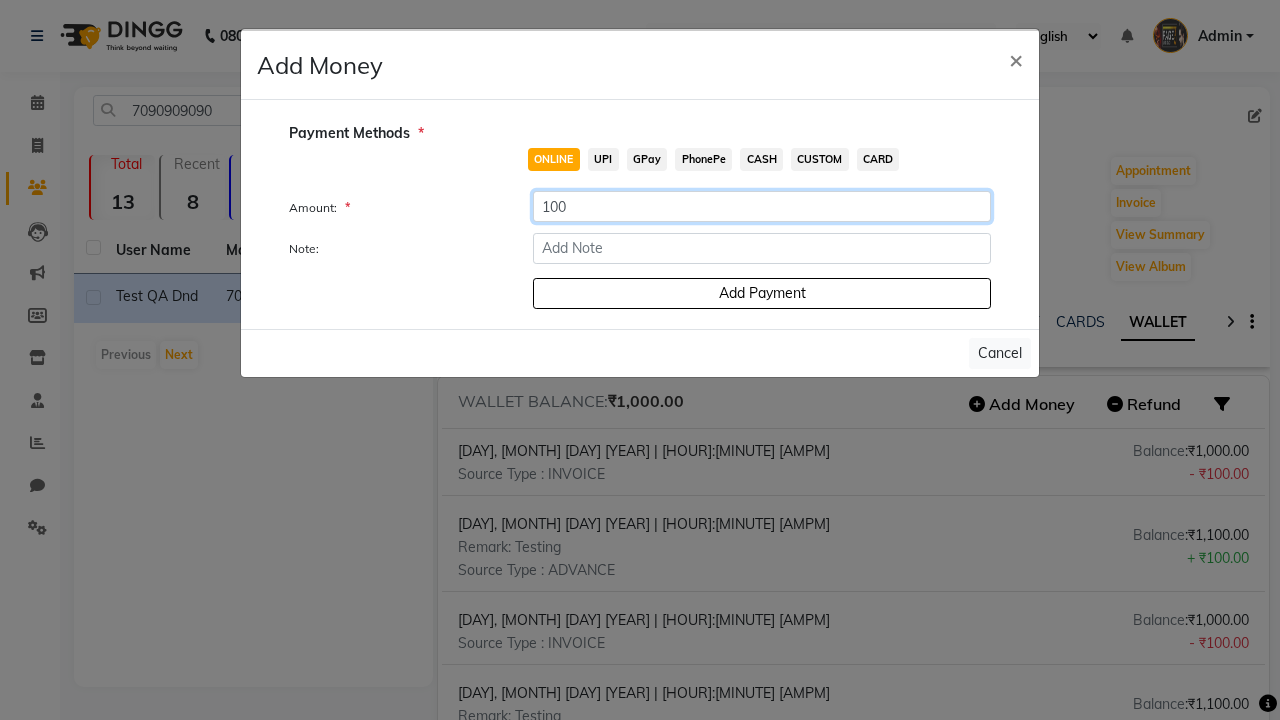 type on "100" 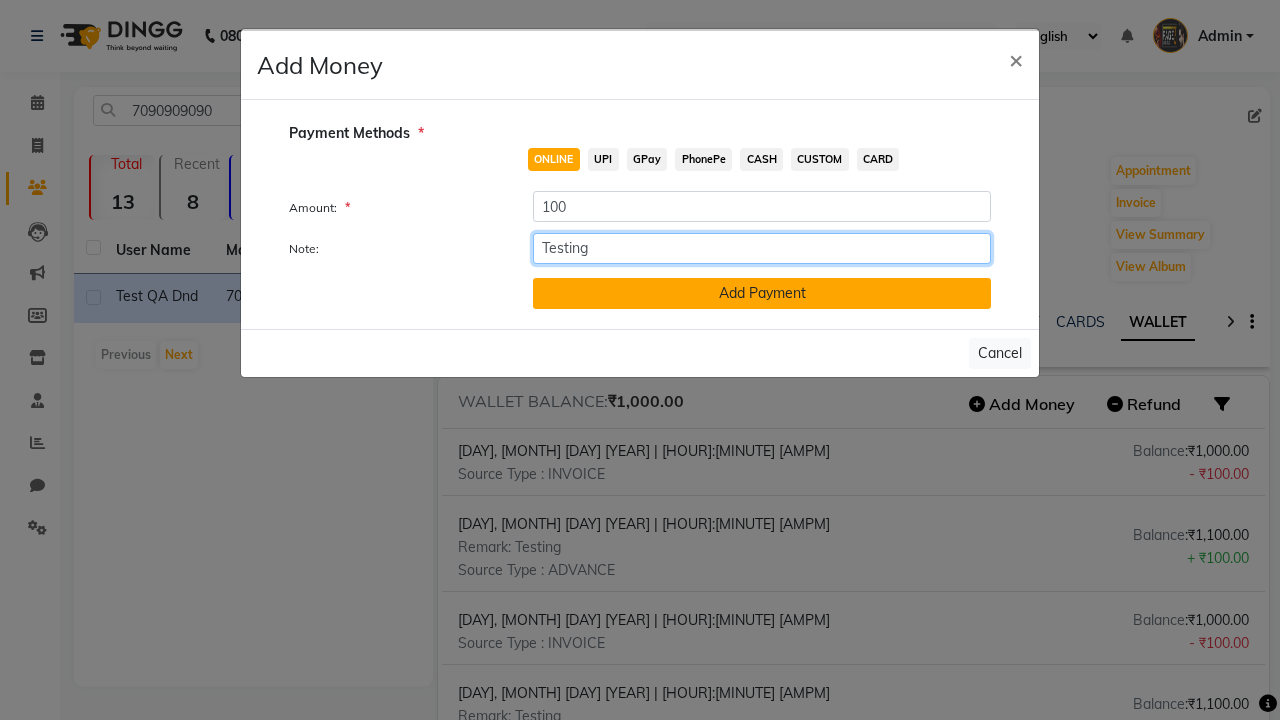 type on "Testing" 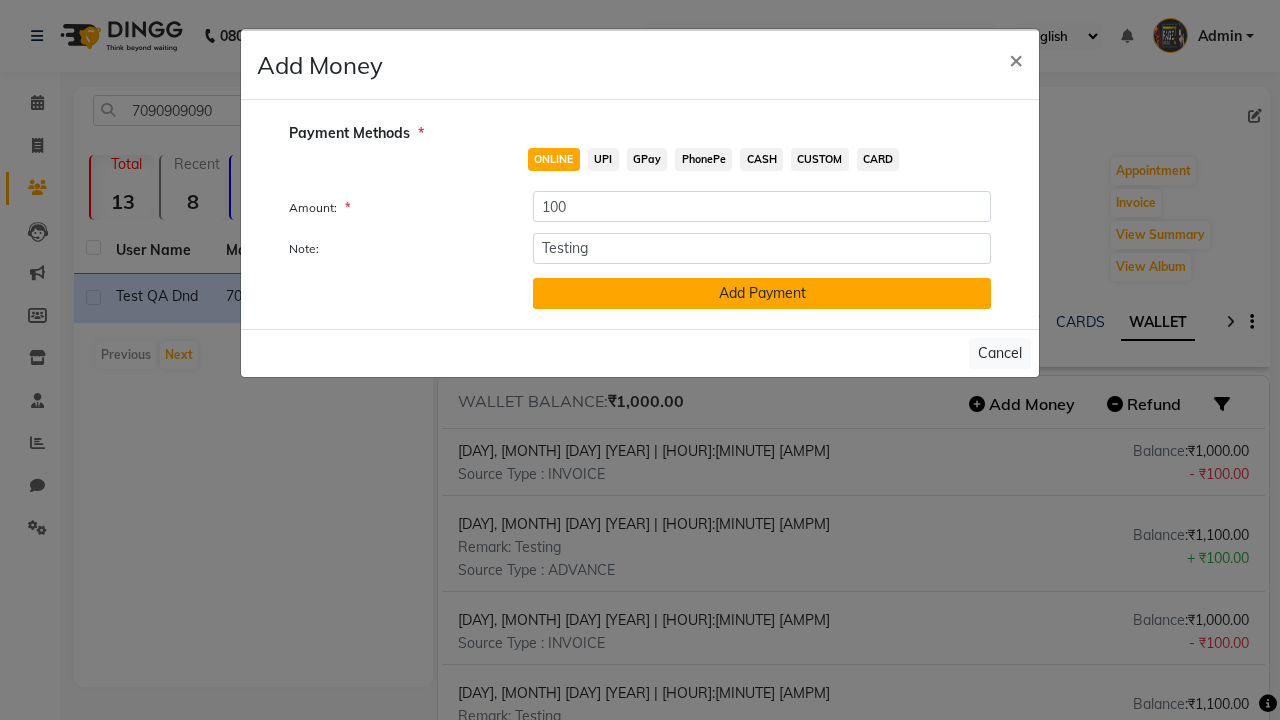 click on "Add Payment" 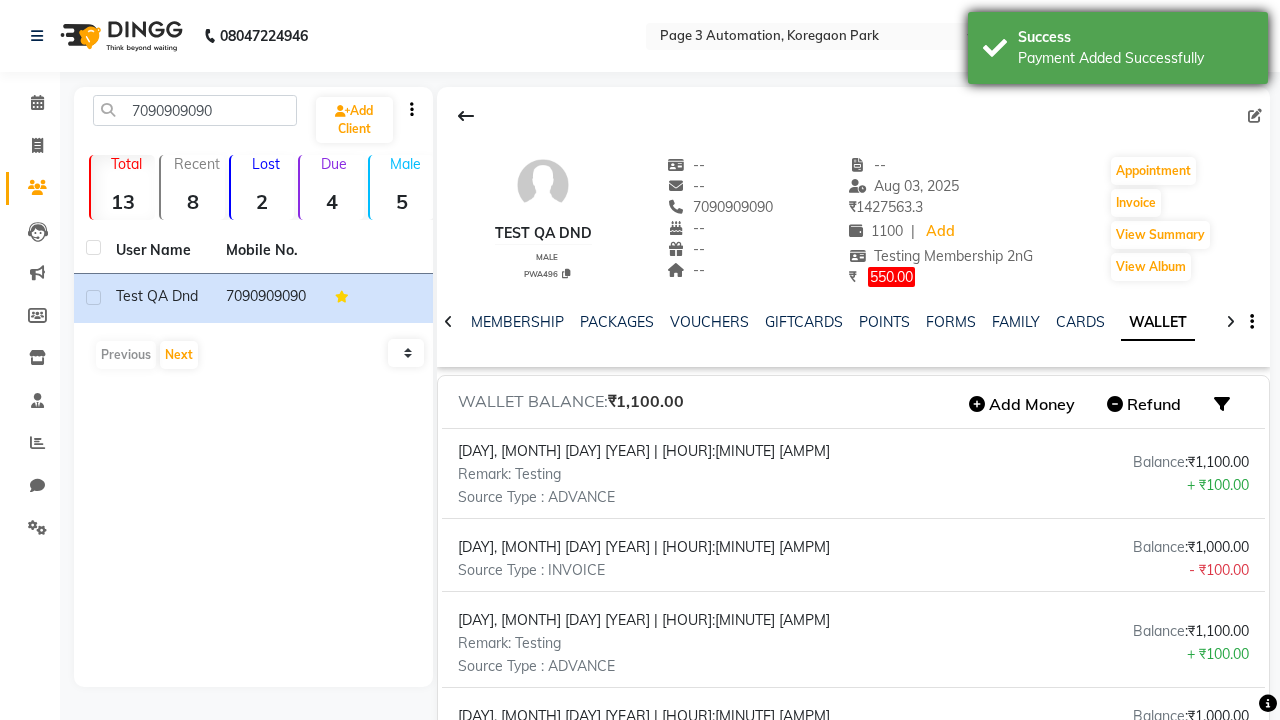 click on "Payment Added Successfully" at bounding box center [1135, 58] 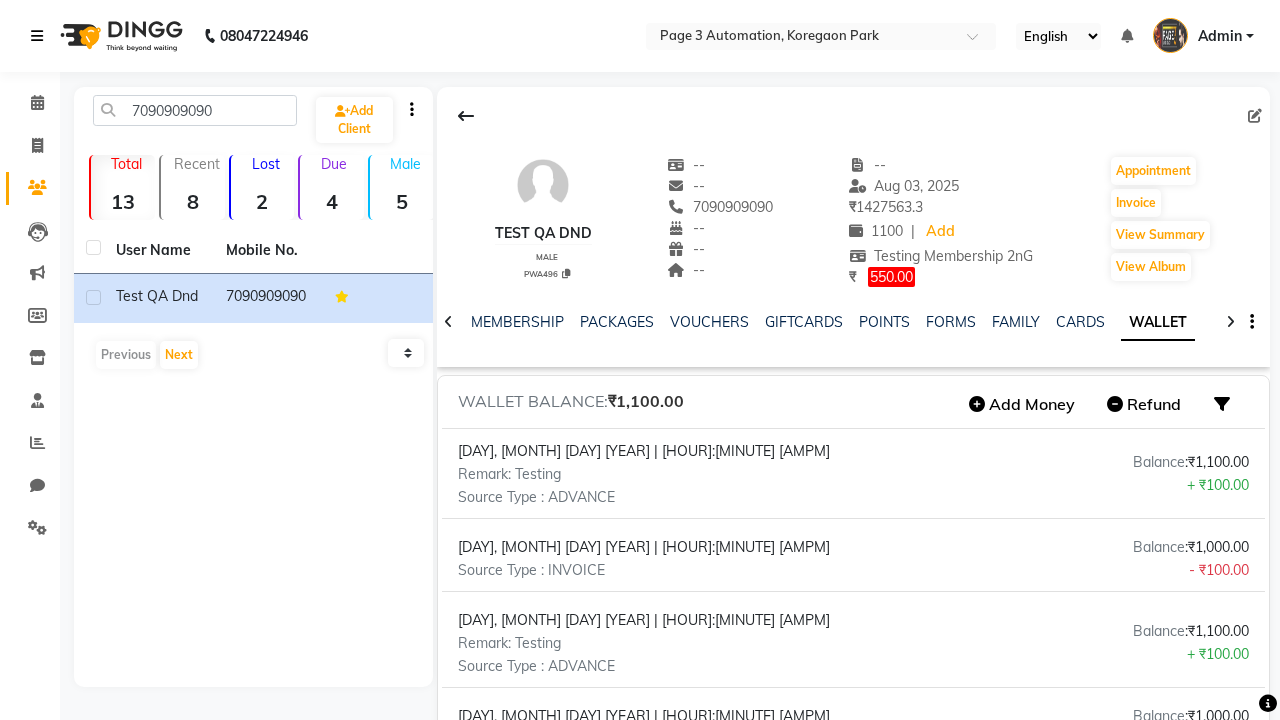 click at bounding box center [37, 36] 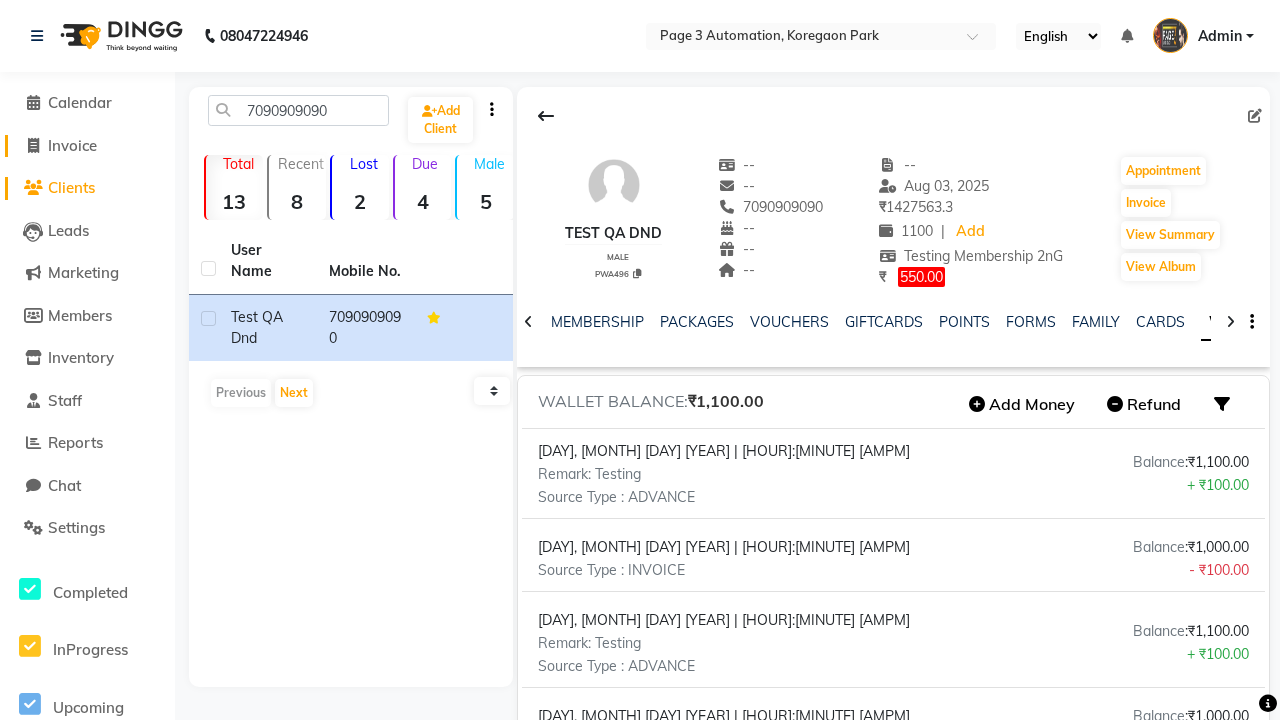 click on "Invoice" 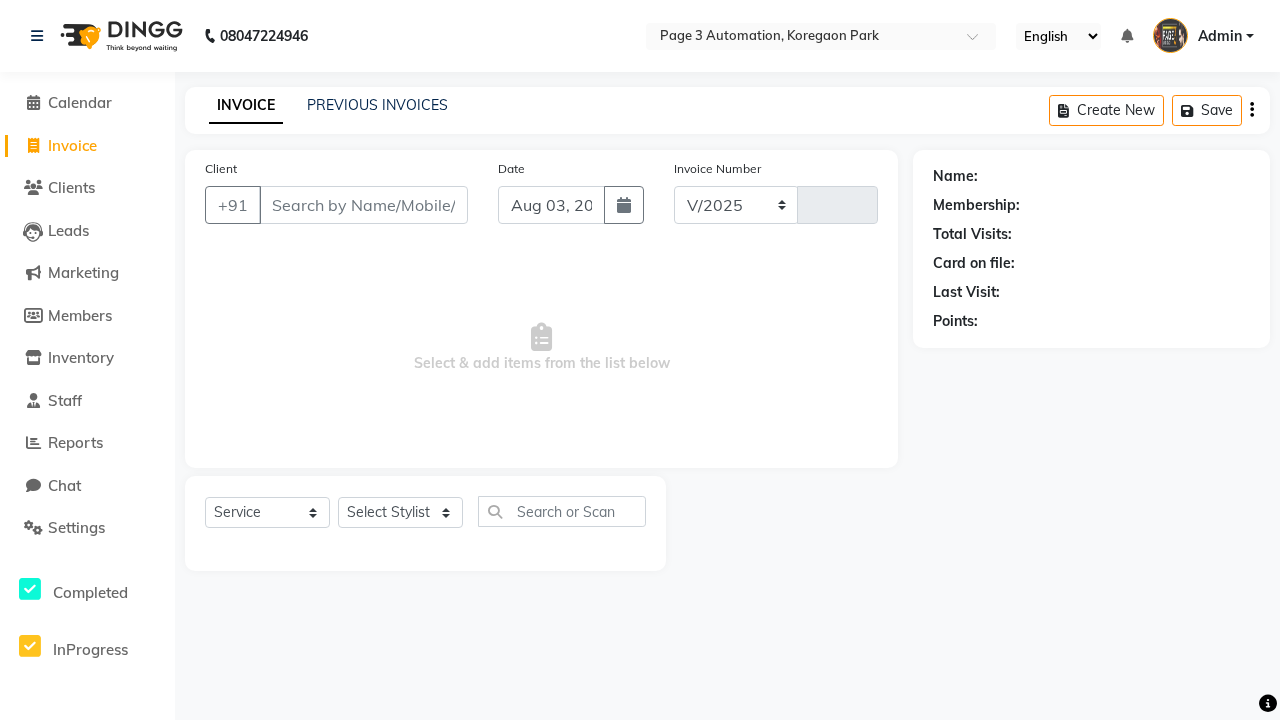 select on "2774" 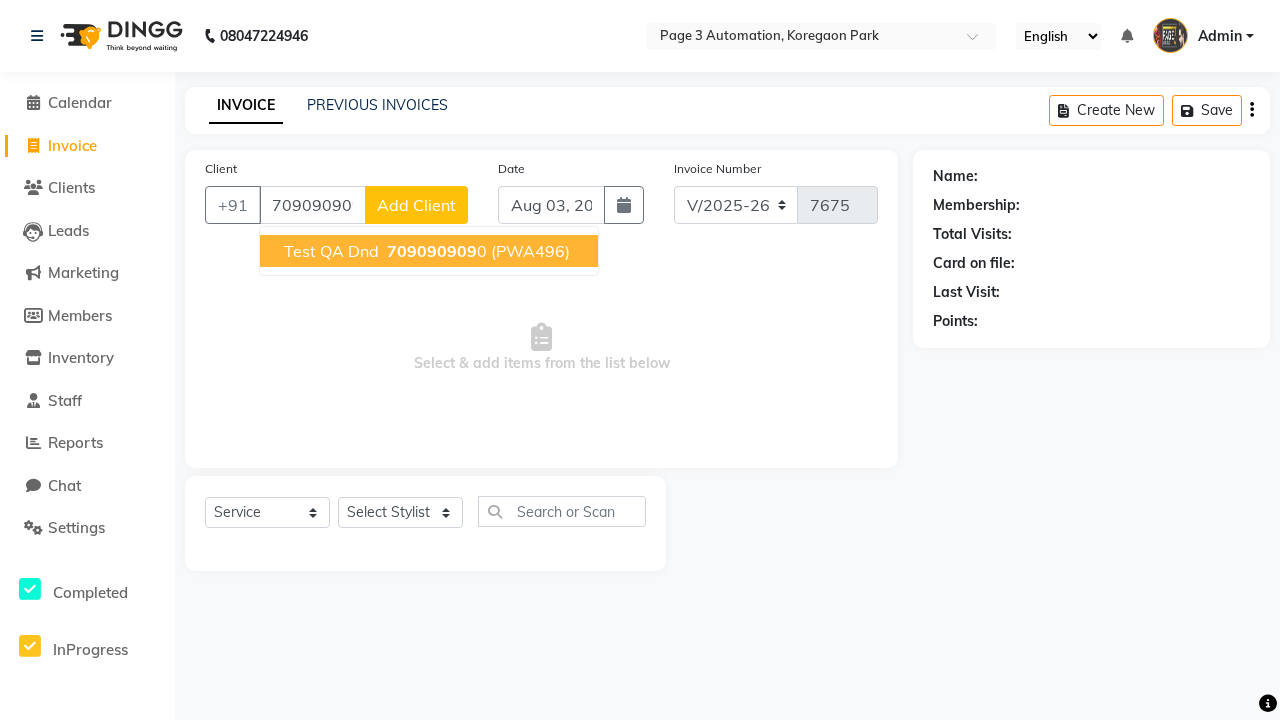 click on "709090909" at bounding box center [432, 251] 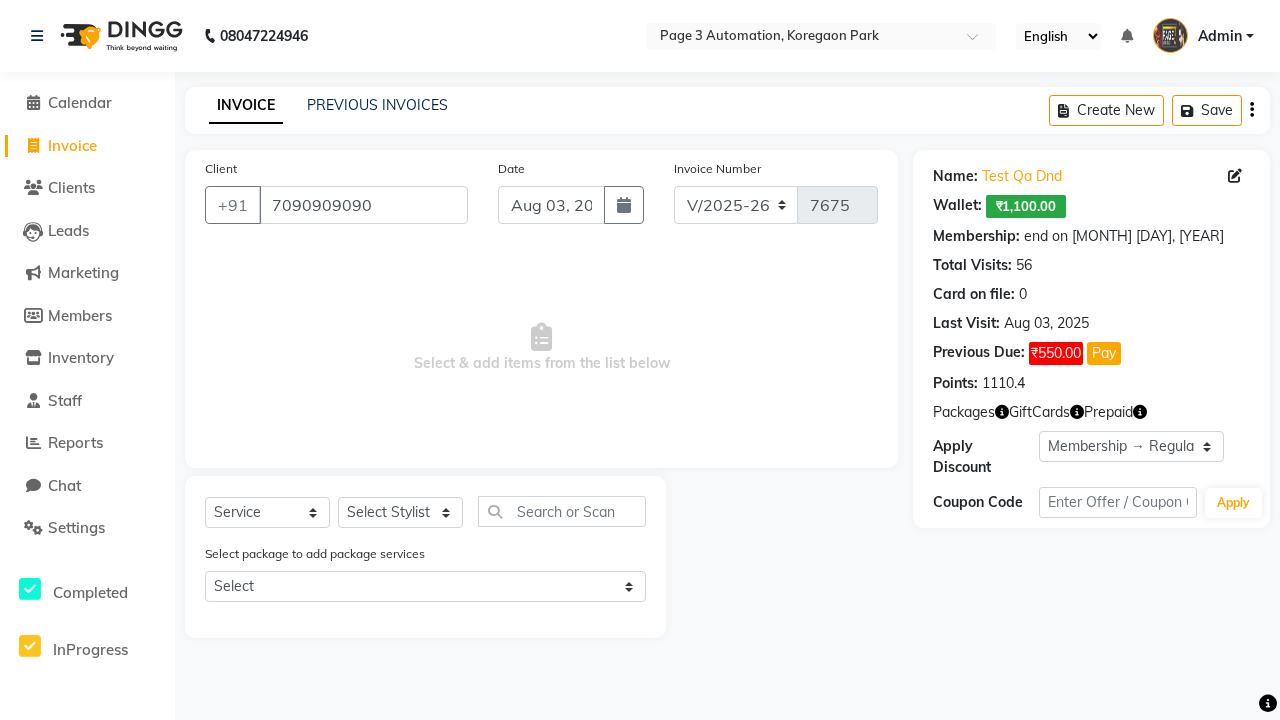 select on "0:" 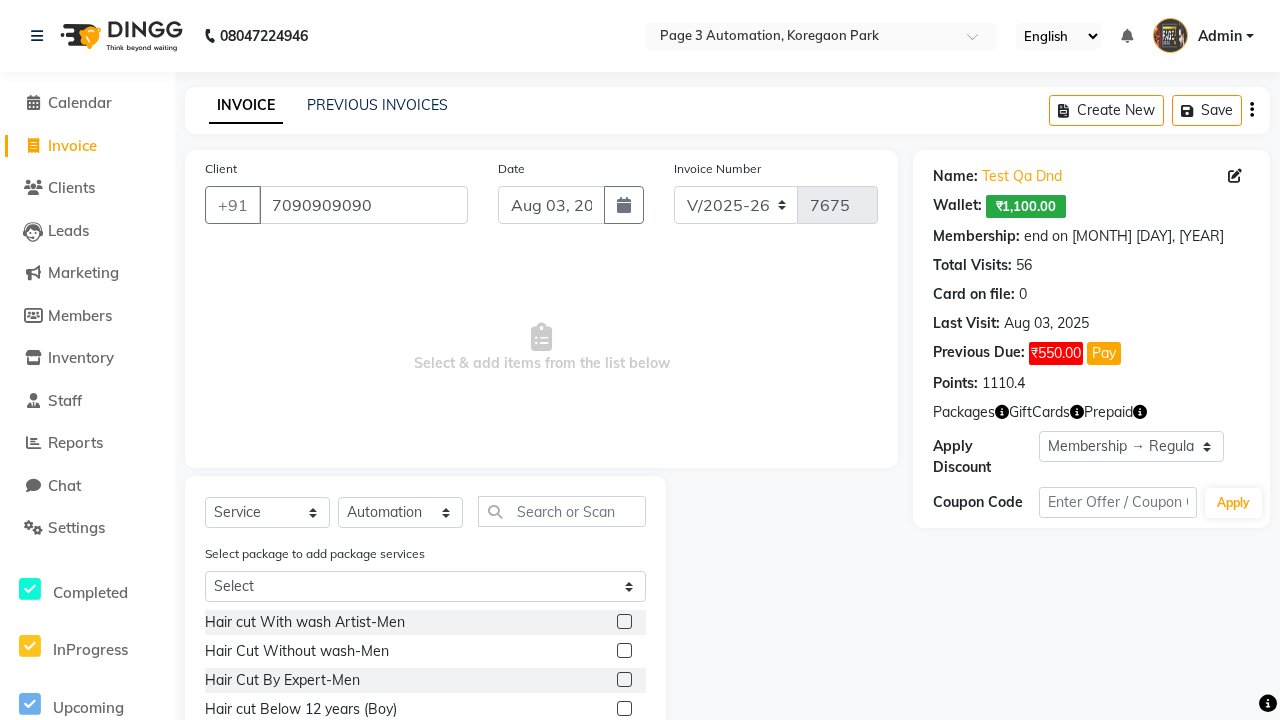 click 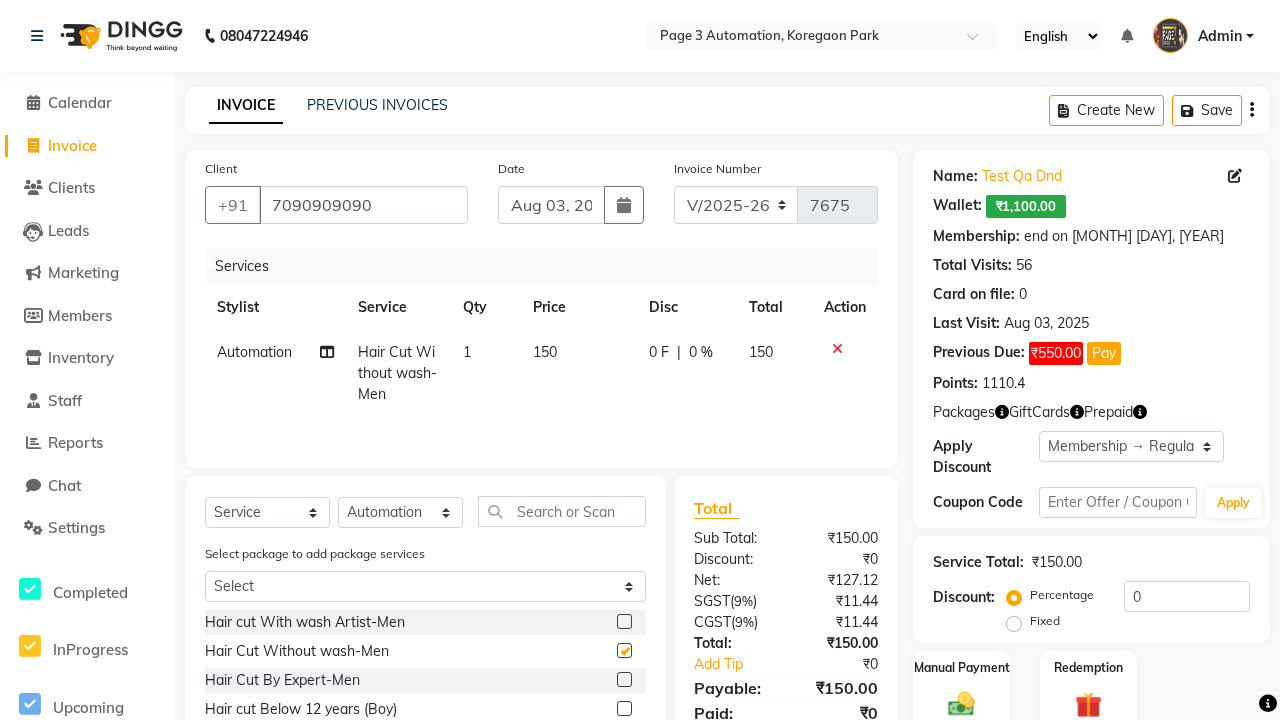 checkbox on "false" 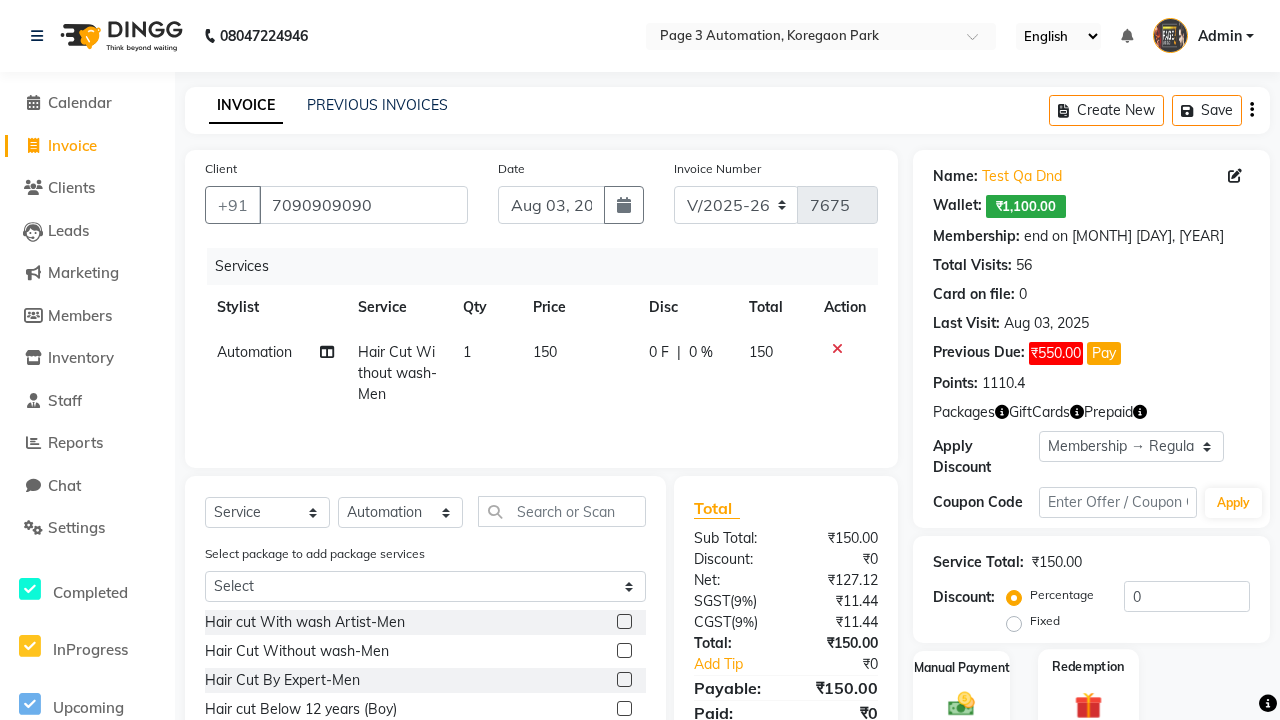 click 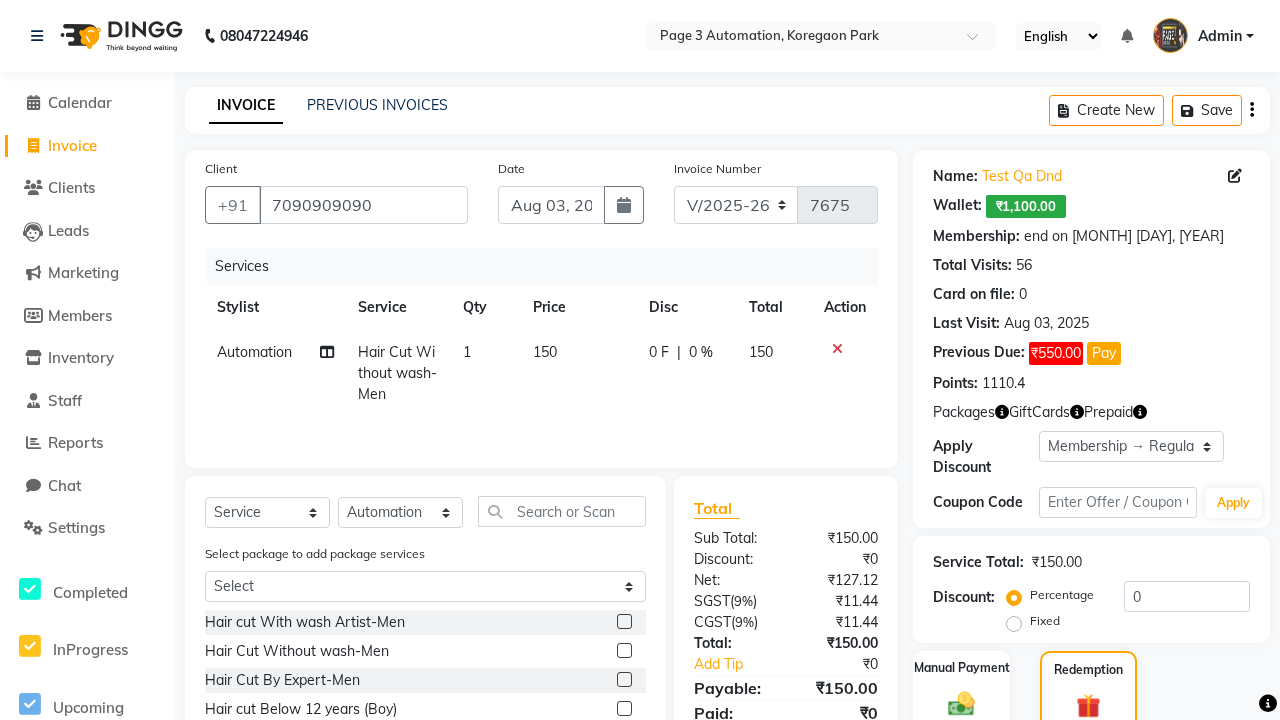 click on "Wallet" 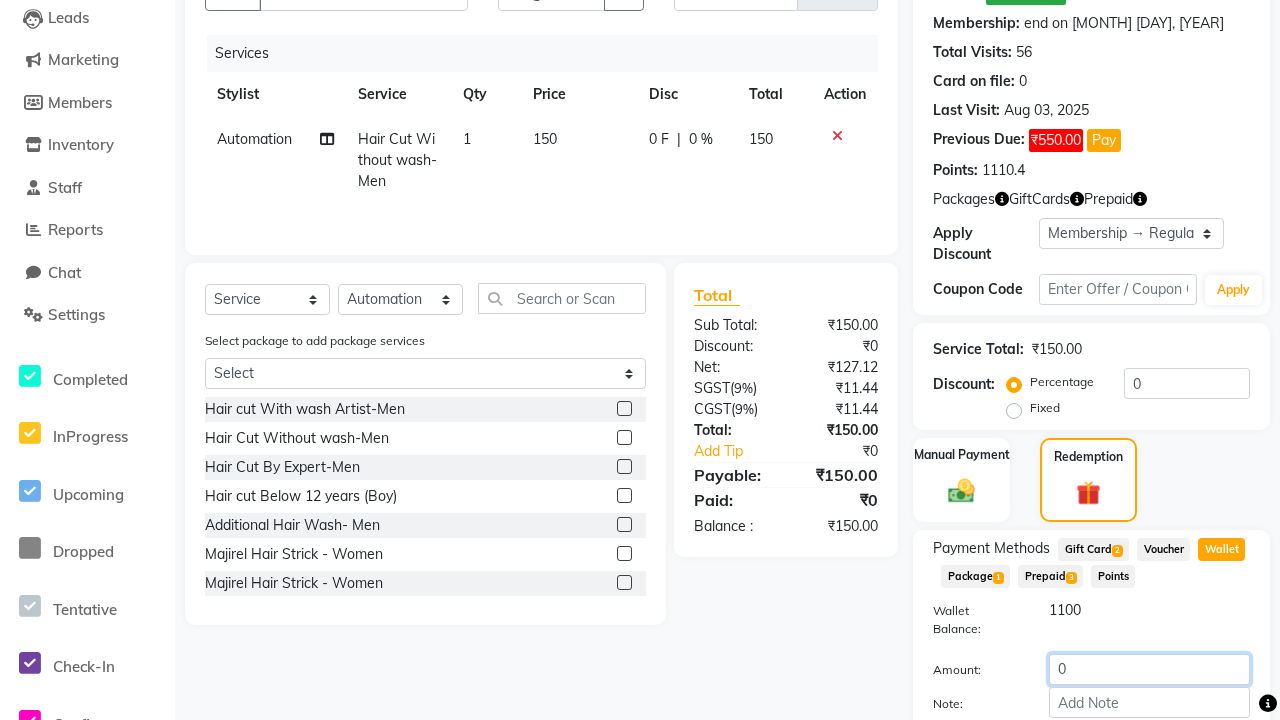 click on "0" 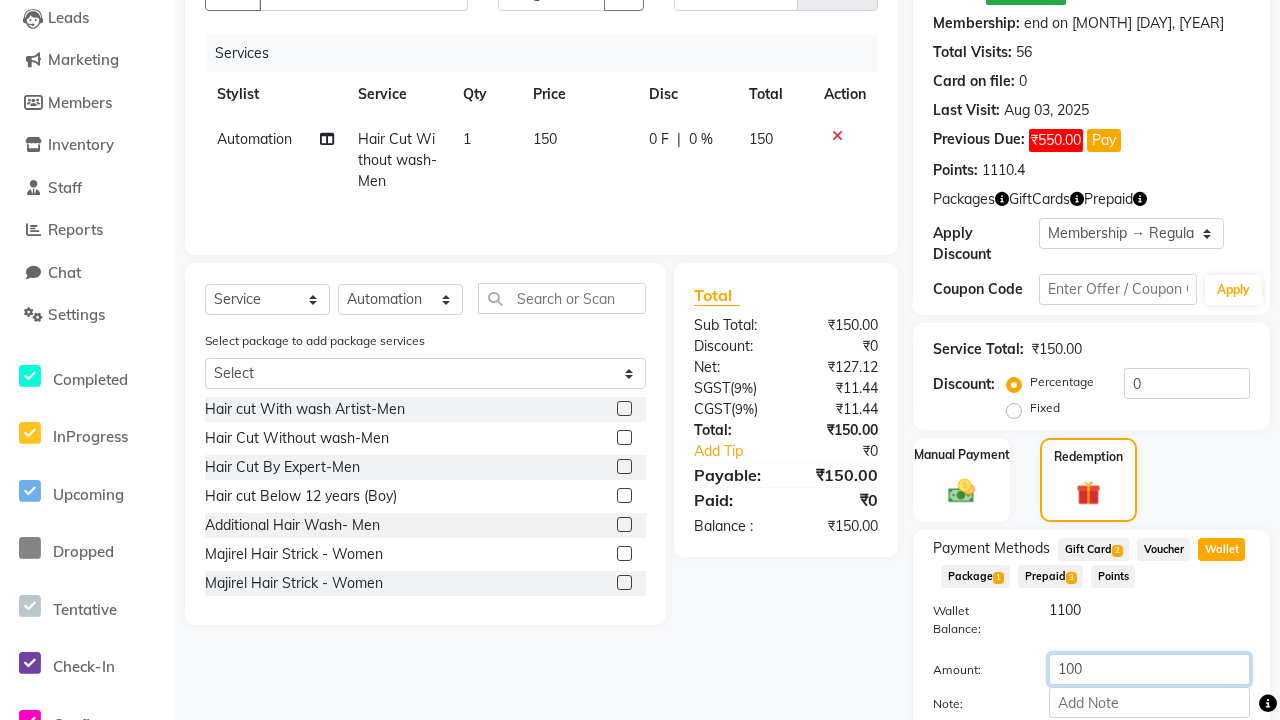 type on "100" 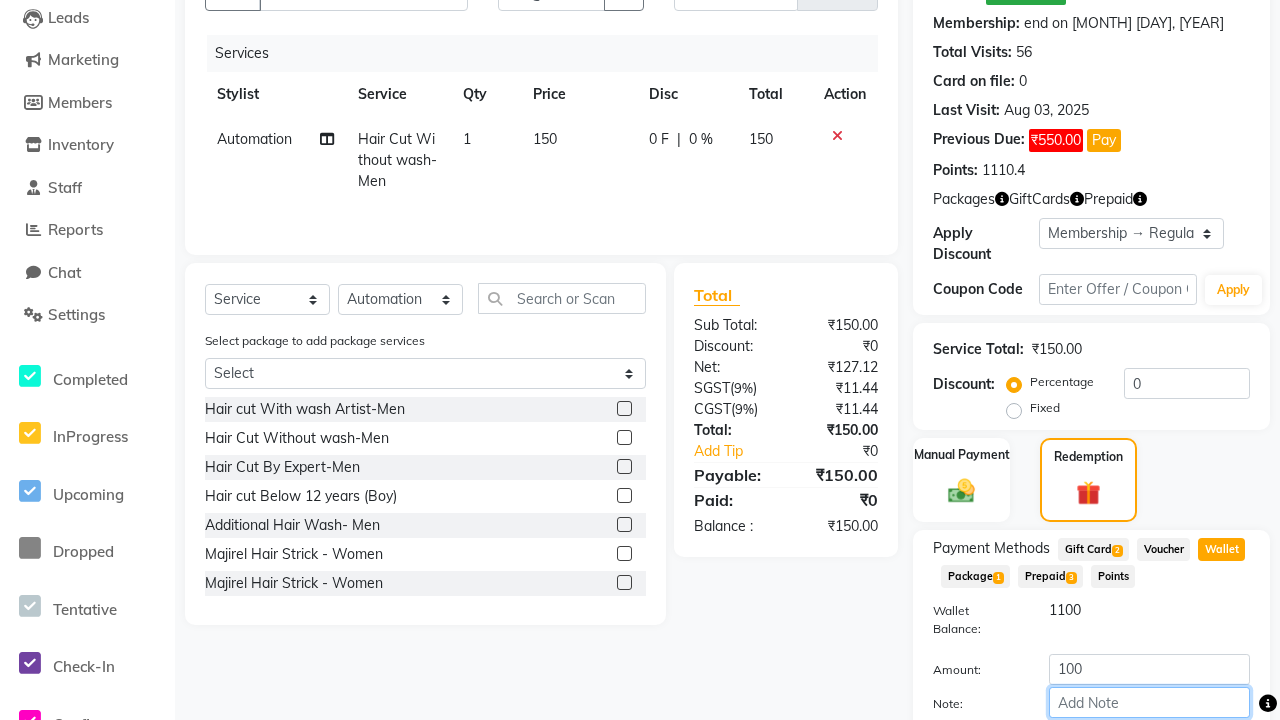click on "Note:" at bounding box center [1149, 702] 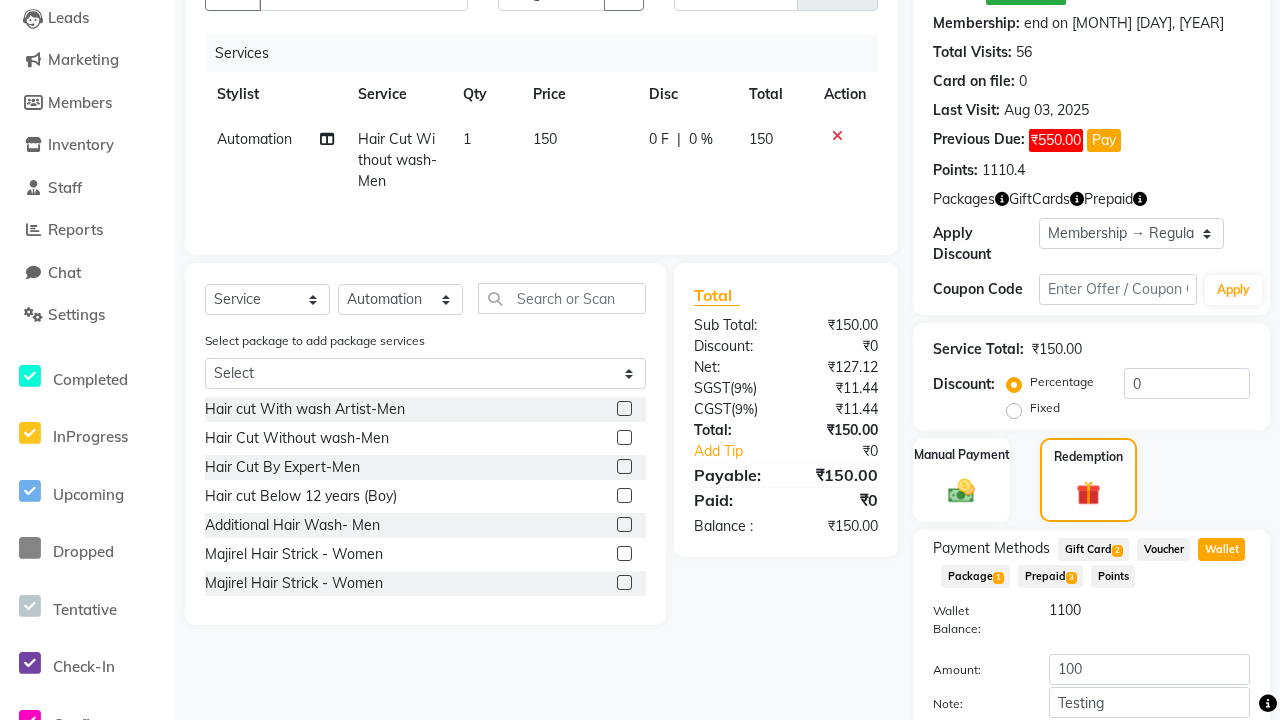 click on "Add Payment" 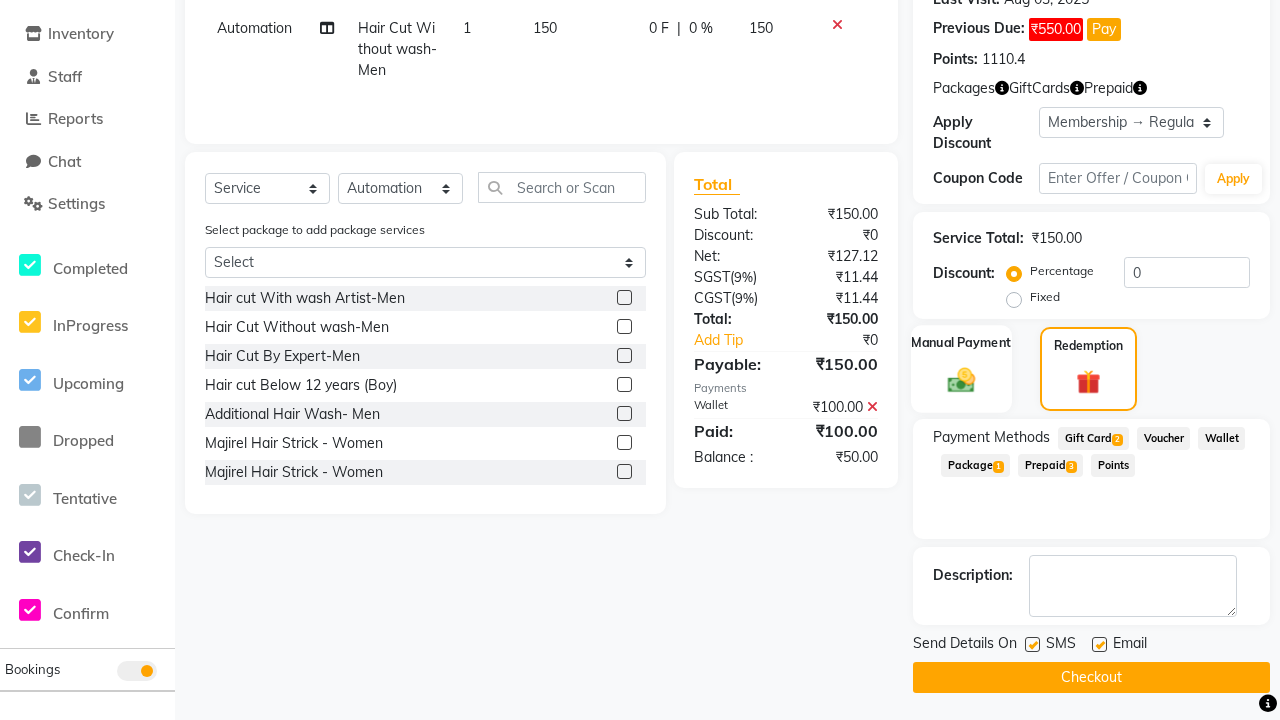 click 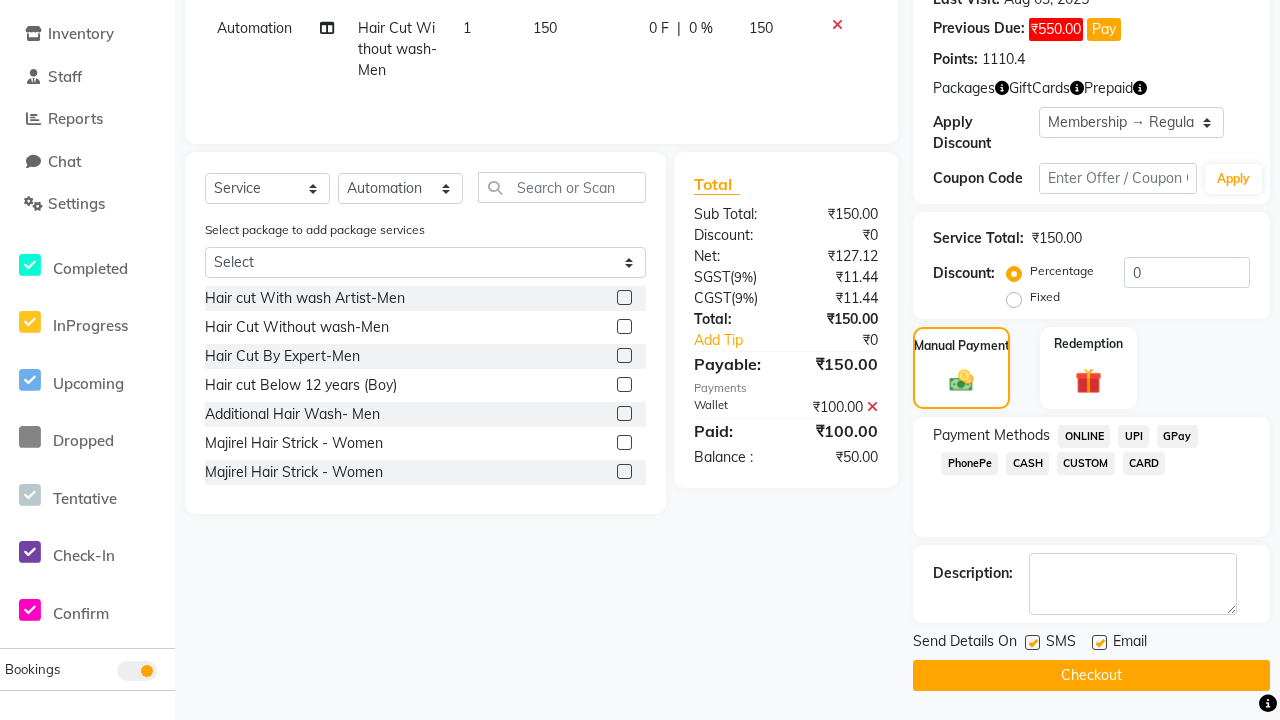 click on "ONLINE" 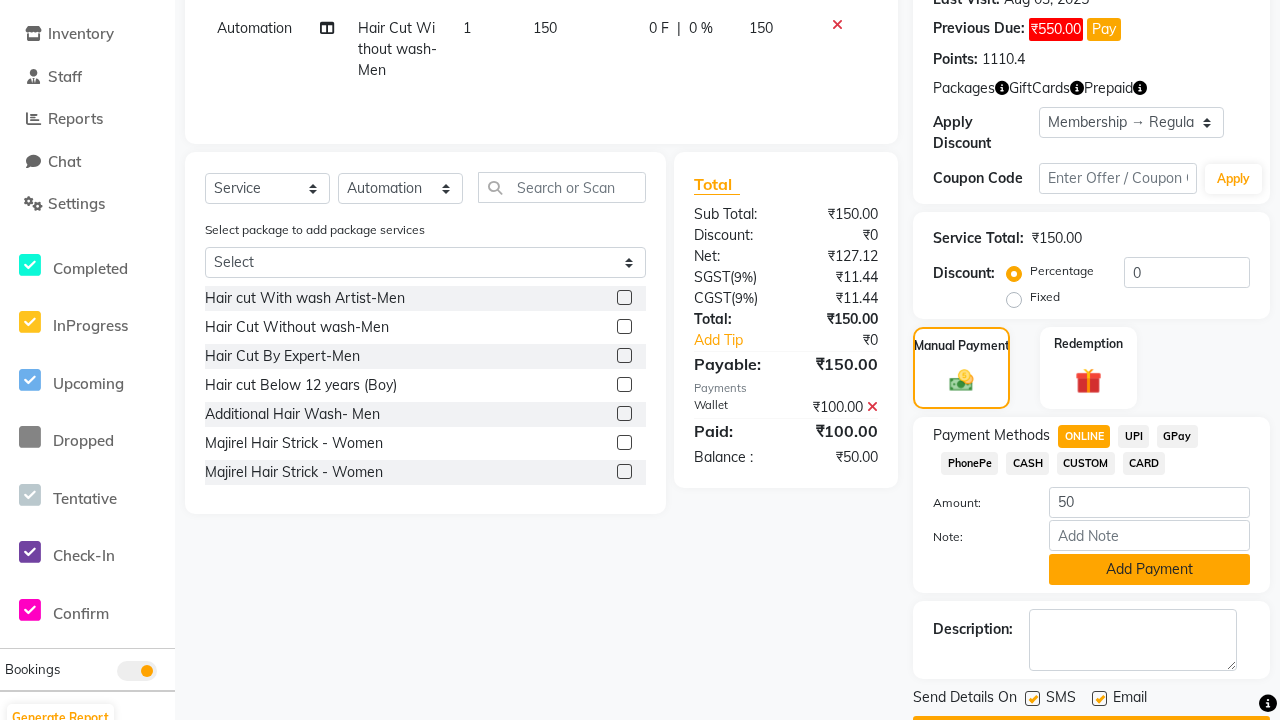 click on "Add Payment" 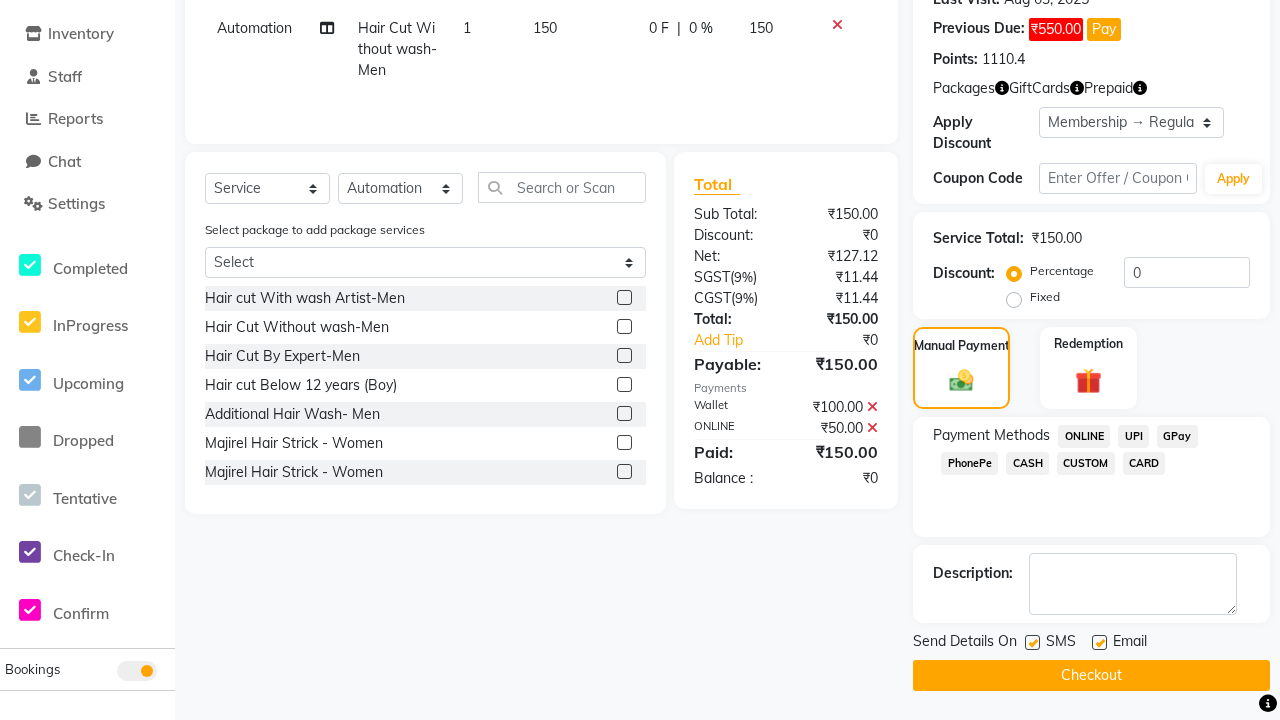 click 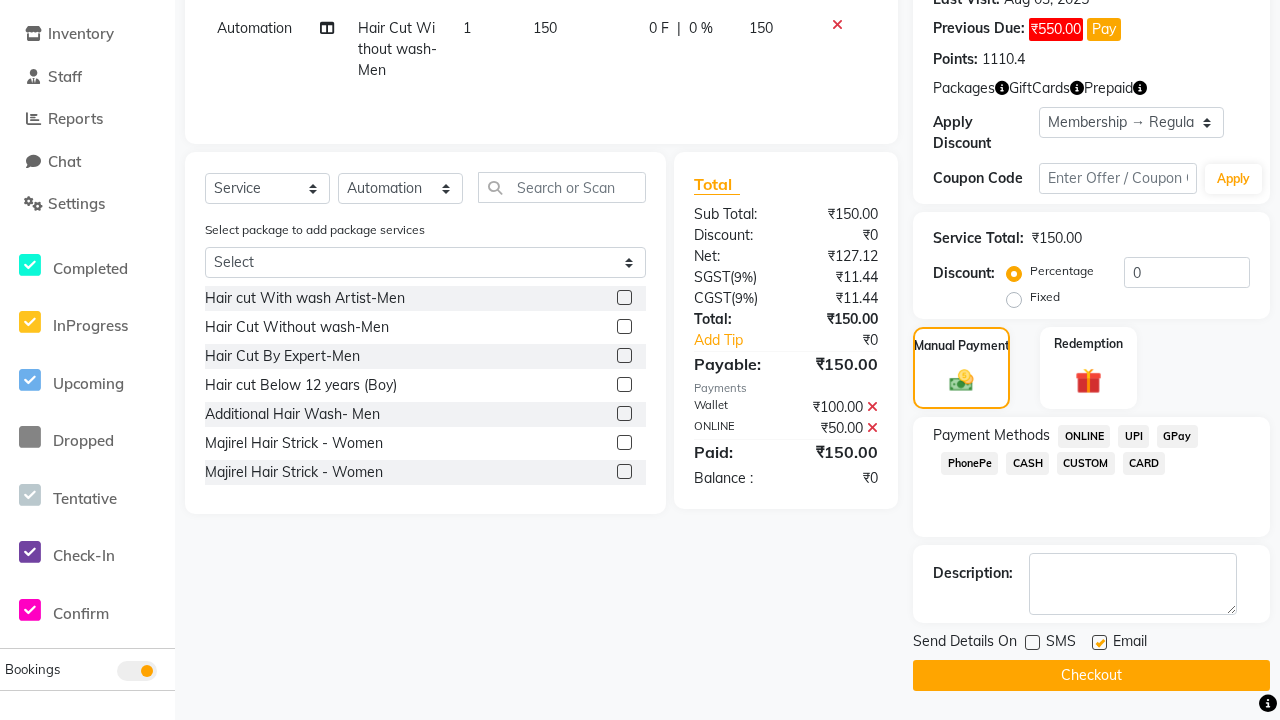 click 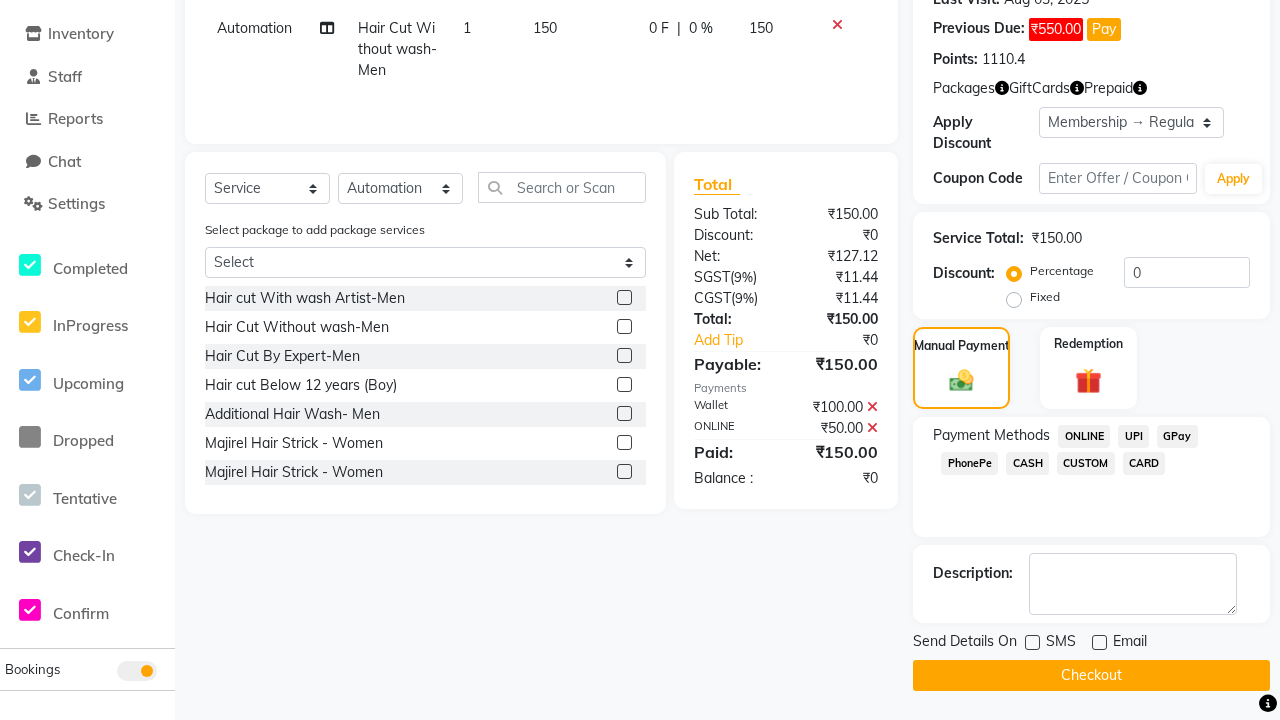 click on "Checkout" 